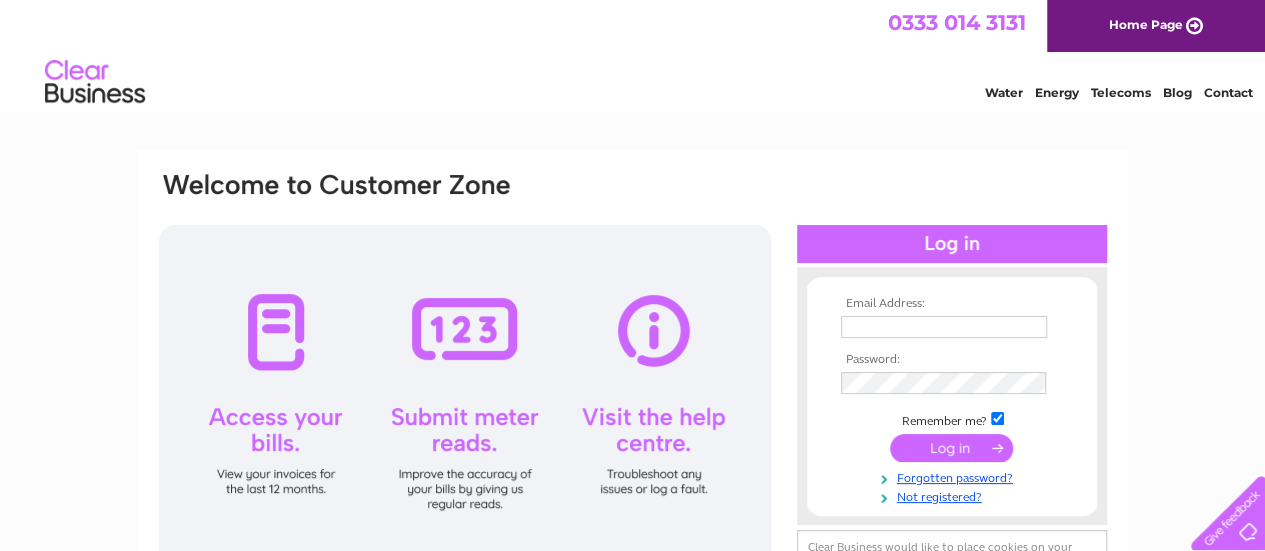scroll, scrollTop: 0, scrollLeft: 0, axis: both 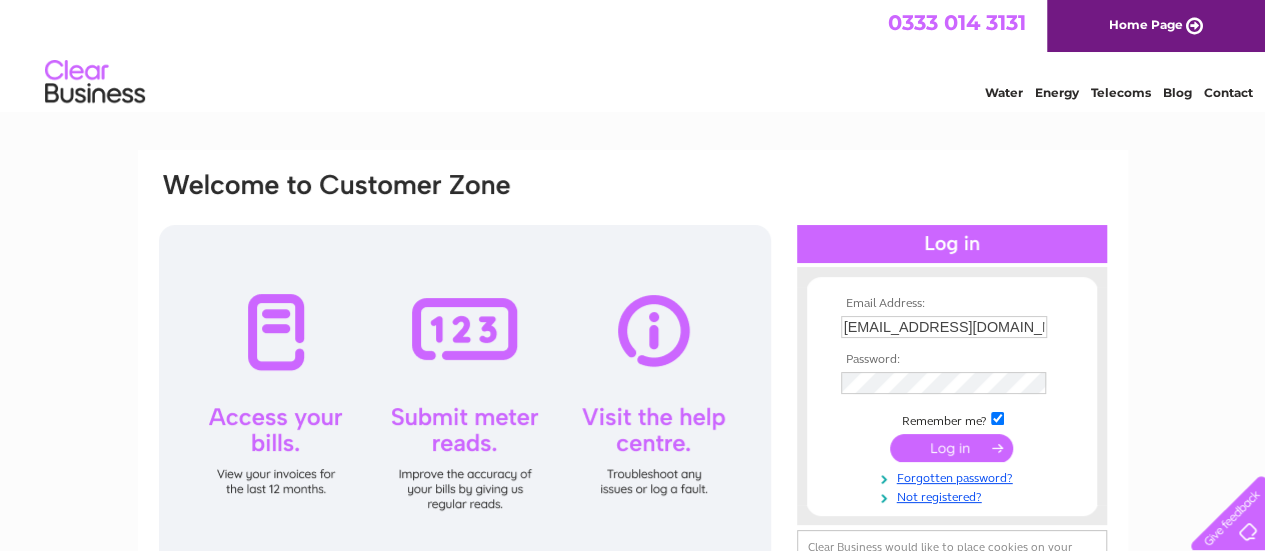 click at bounding box center [951, 448] 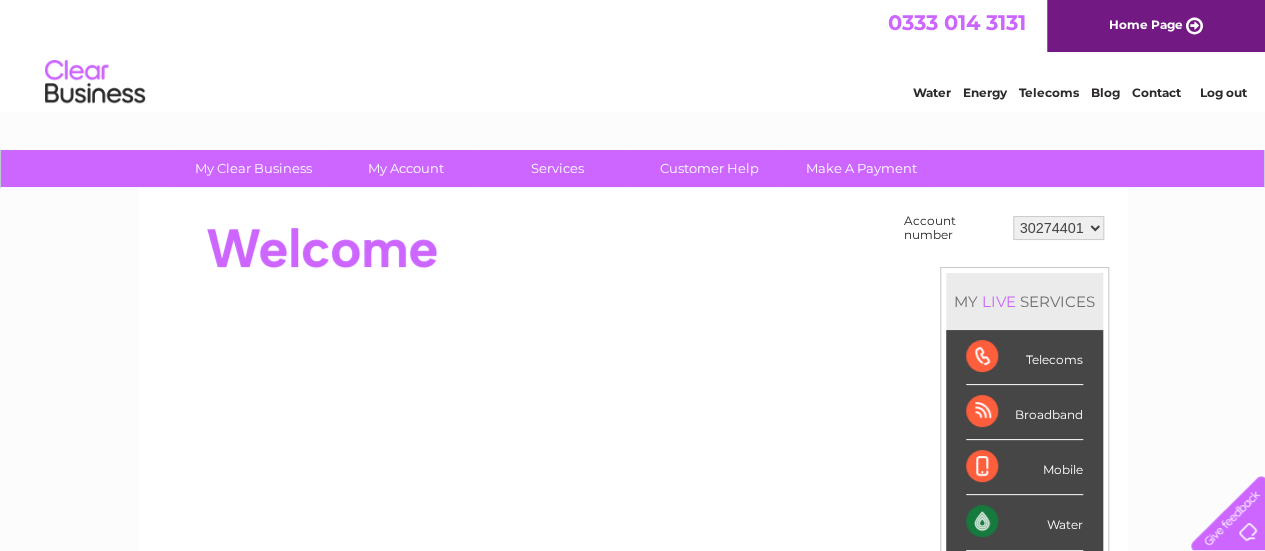 scroll, scrollTop: 100, scrollLeft: 0, axis: vertical 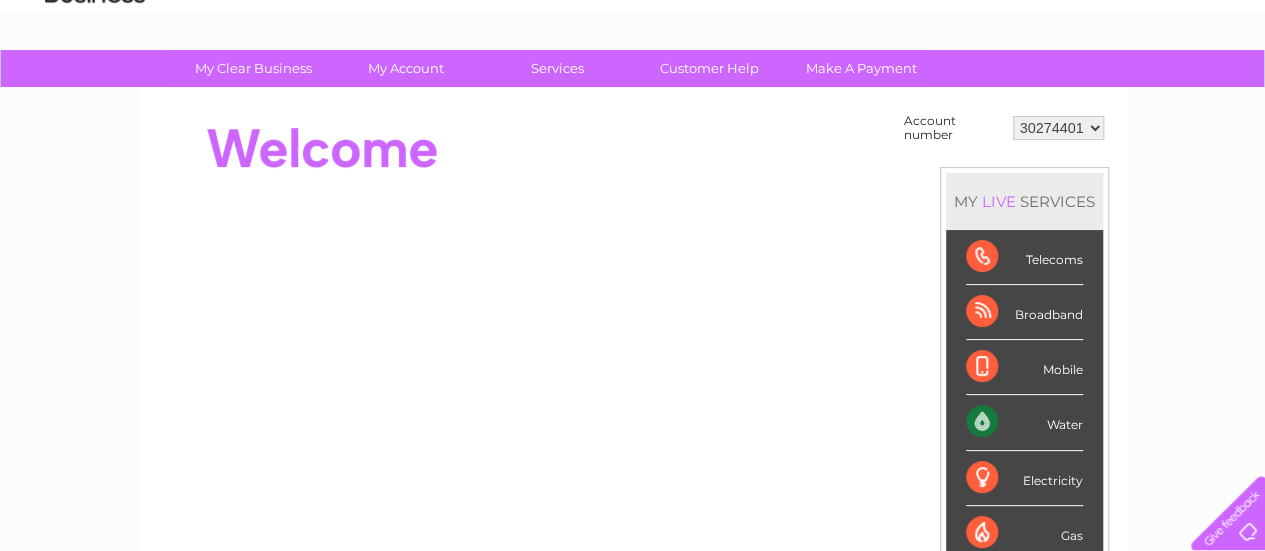 click on "Water" at bounding box center (1024, 422) 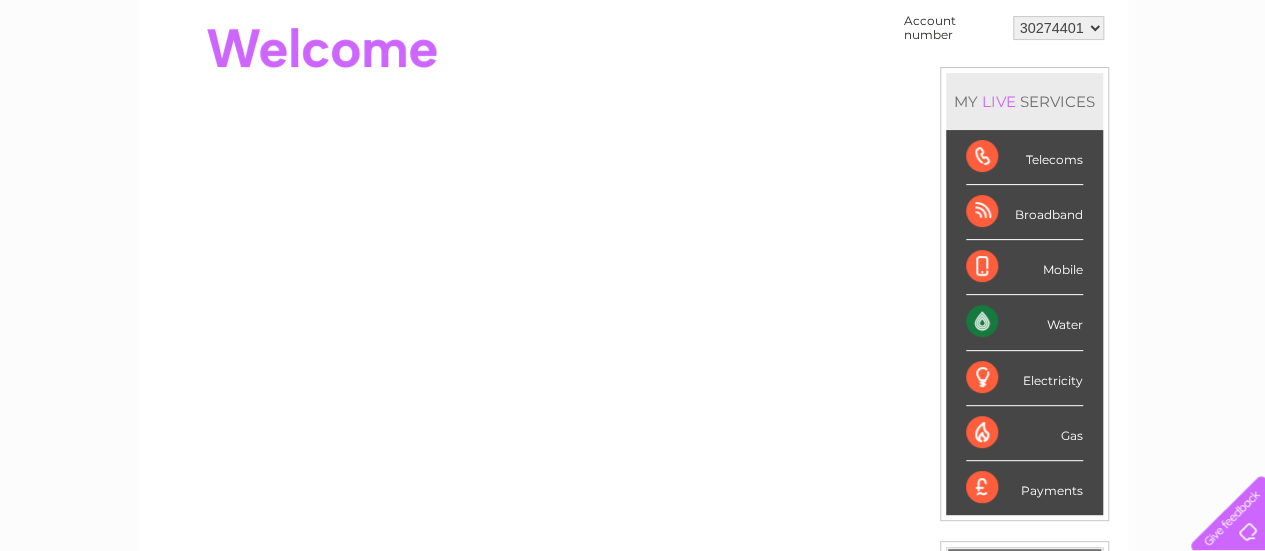 scroll, scrollTop: 0, scrollLeft: 0, axis: both 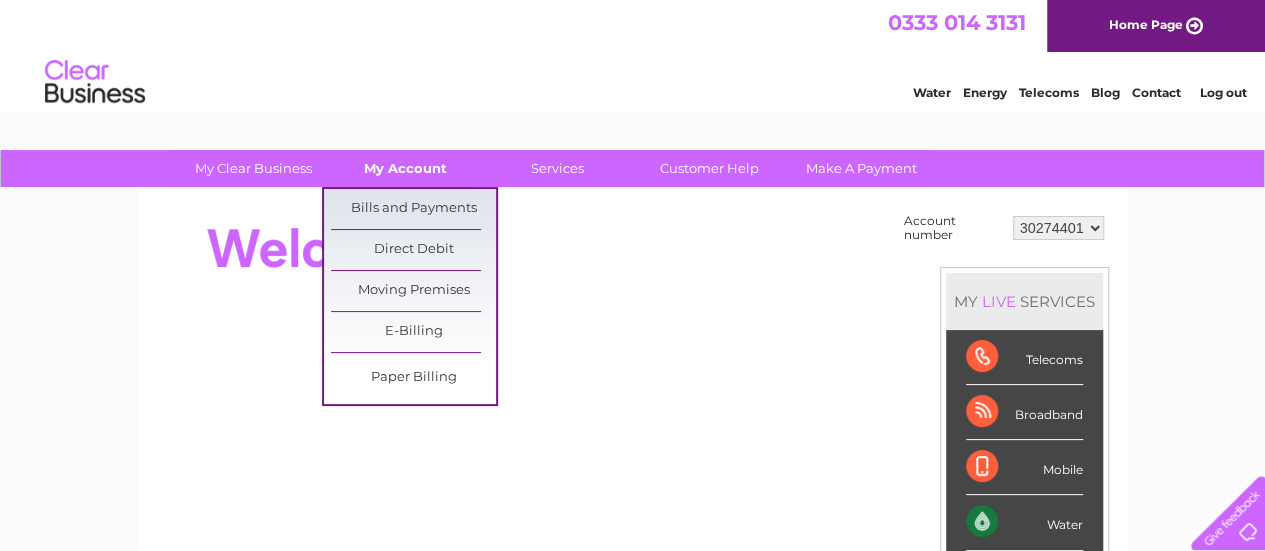 click on "My Account" at bounding box center [405, 168] 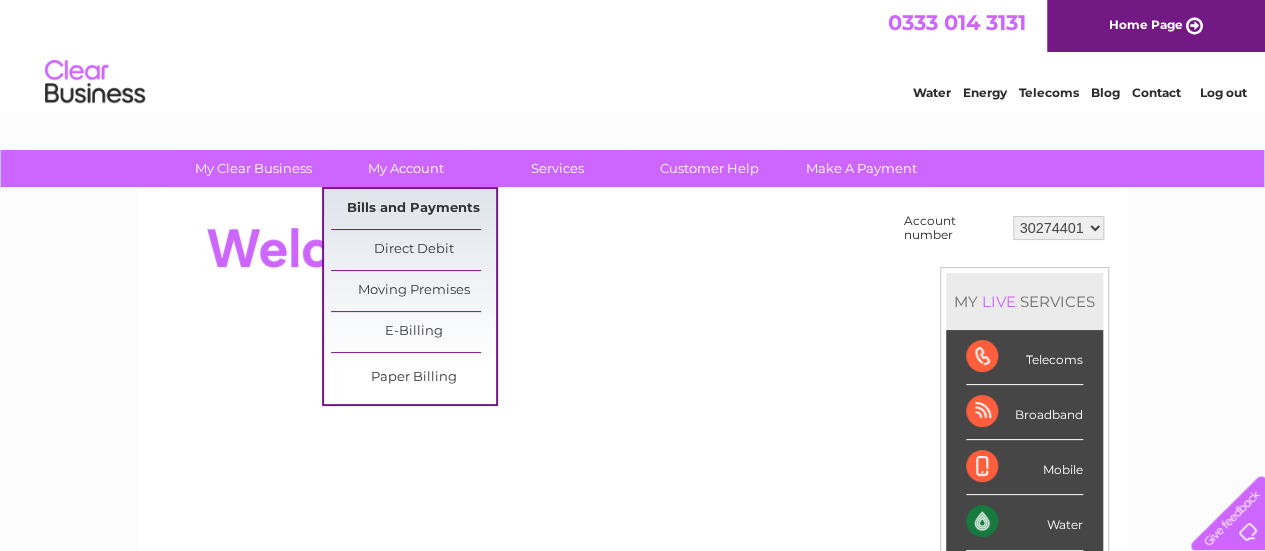 click on "Bills and Payments" at bounding box center [413, 209] 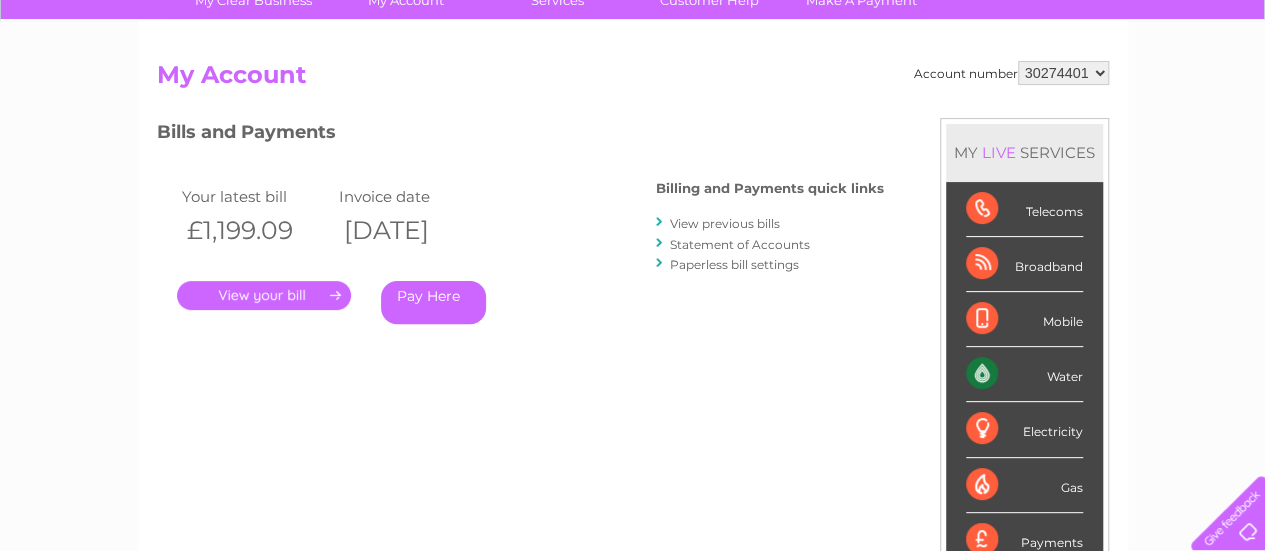scroll, scrollTop: 200, scrollLeft: 0, axis: vertical 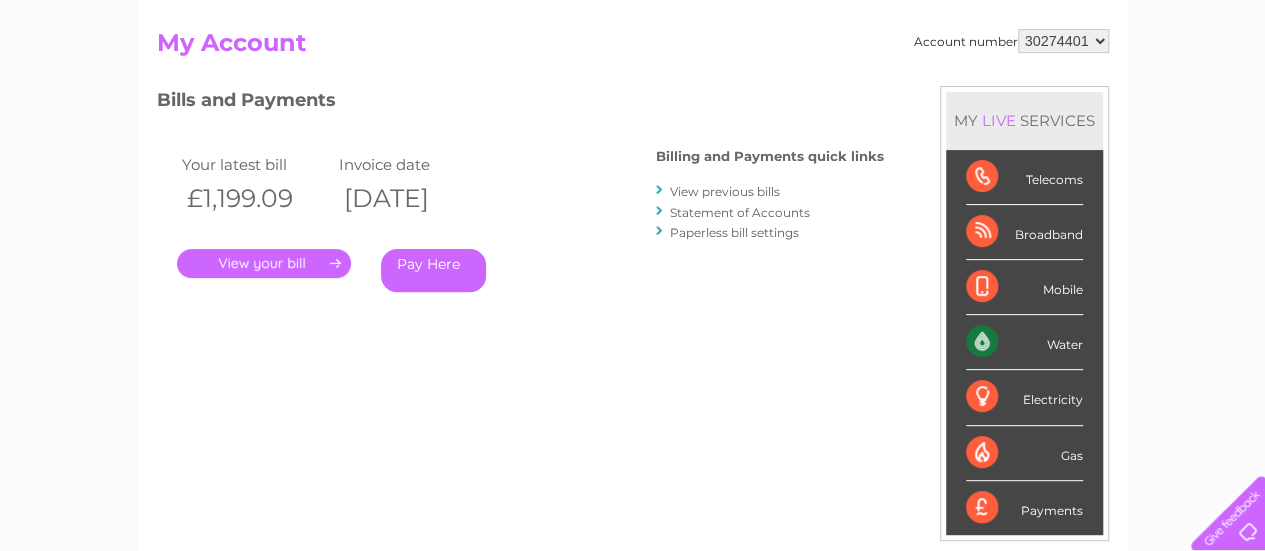 click on "." at bounding box center (264, 263) 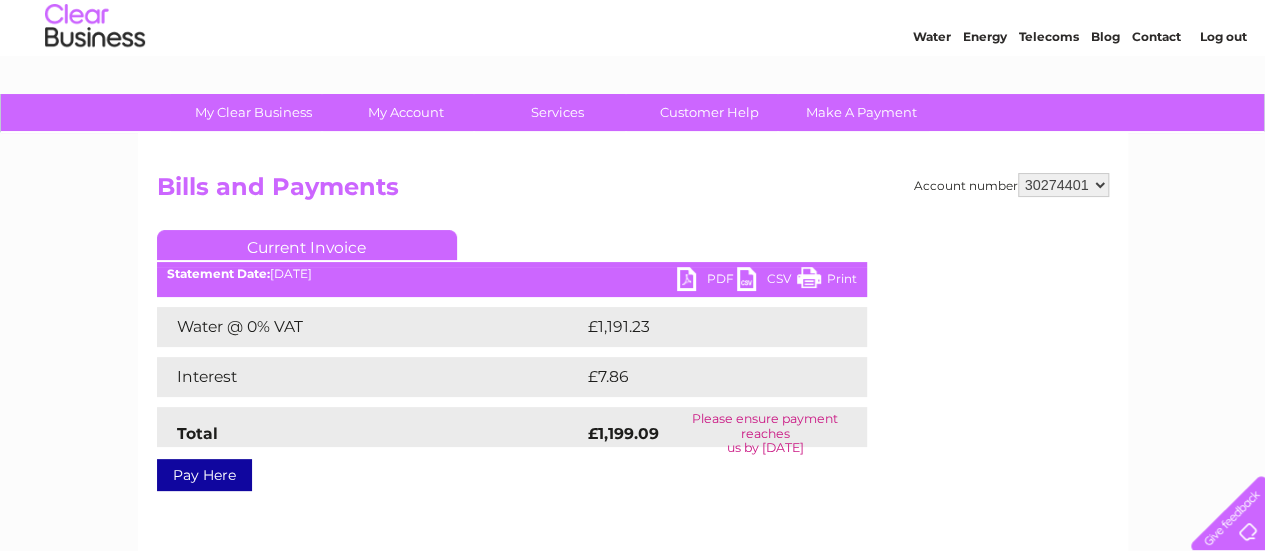 scroll, scrollTop: 100, scrollLeft: 0, axis: vertical 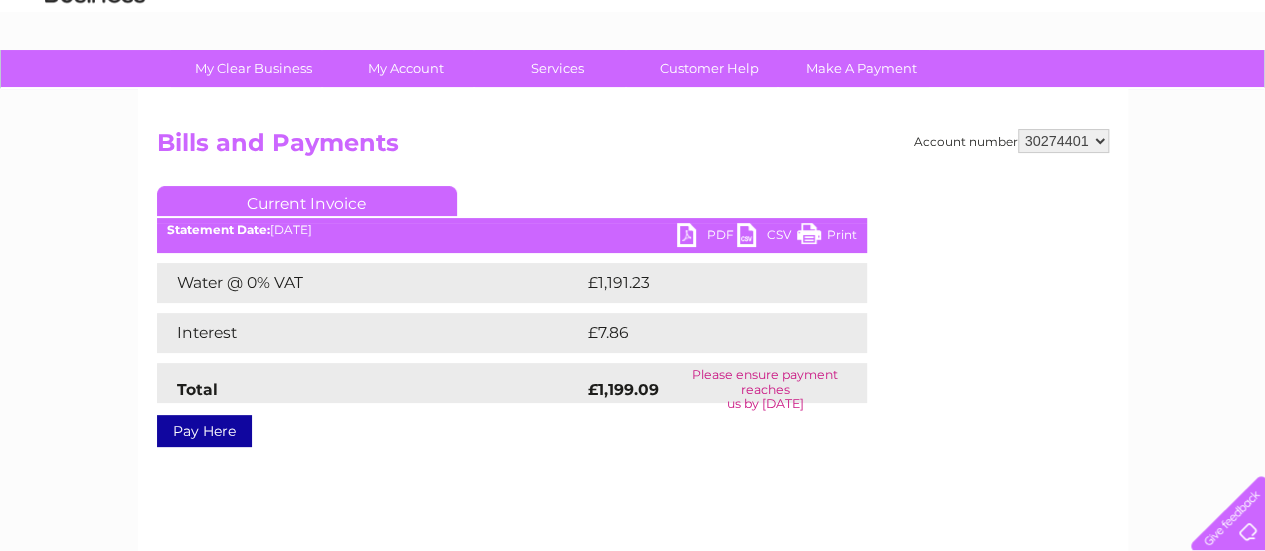 click on "PDF" at bounding box center (707, 237) 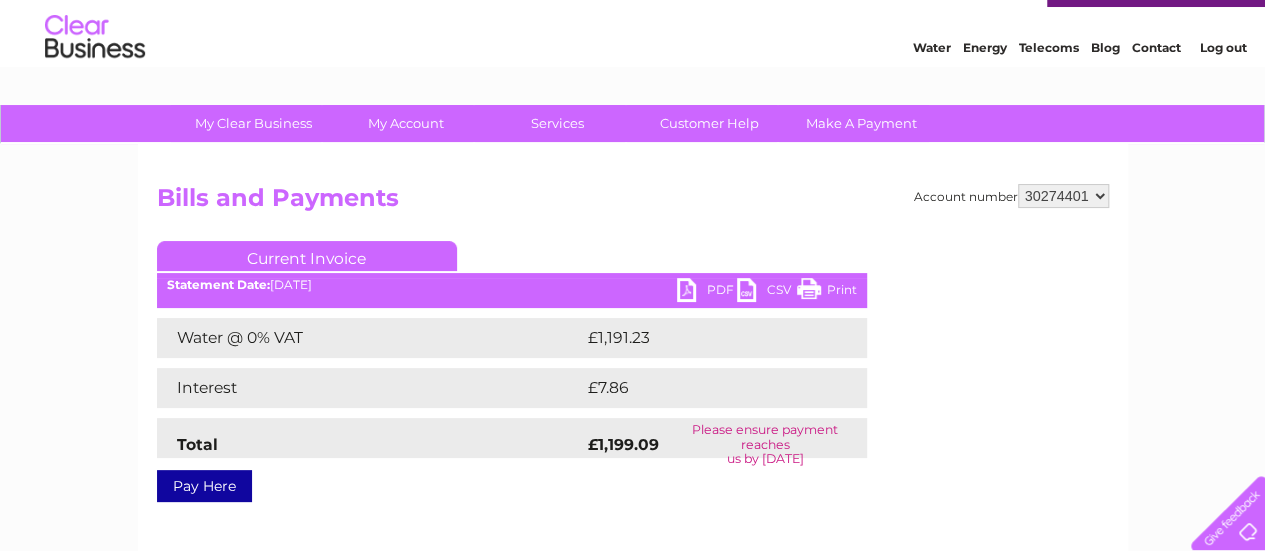 scroll, scrollTop: 0, scrollLeft: 0, axis: both 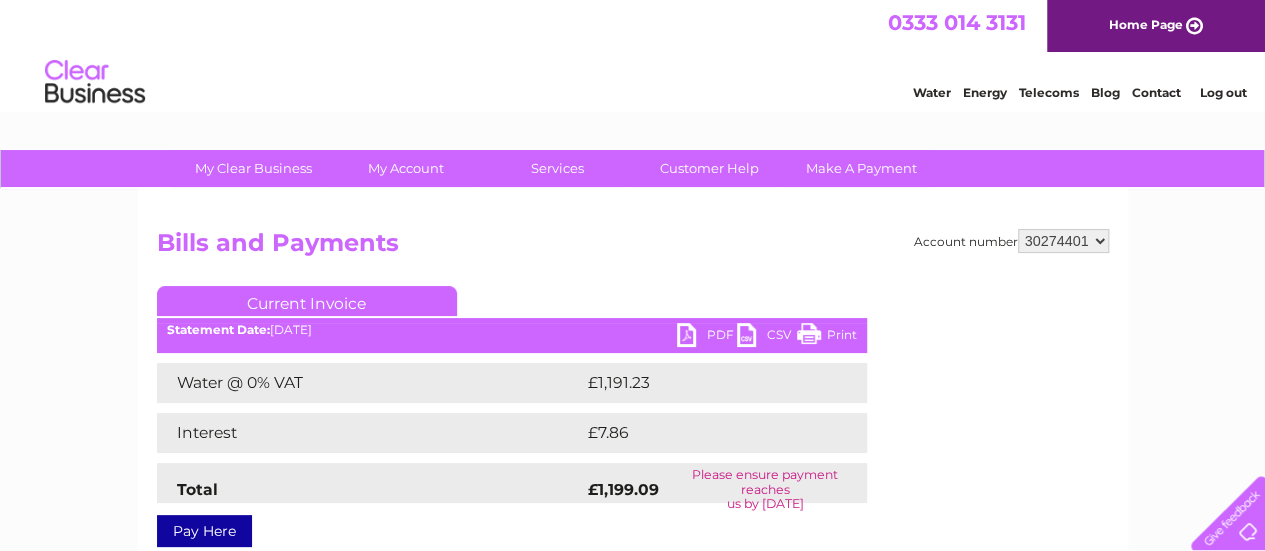 click on "Log out" at bounding box center [1222, 92] 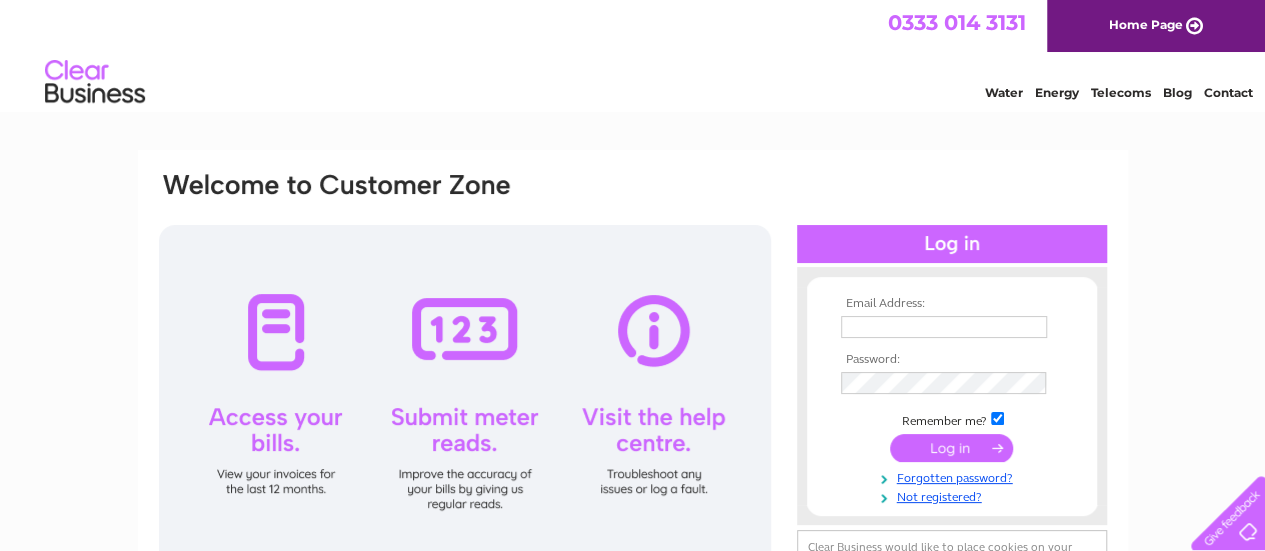 scroll, scrollTop: 0, scrollLeft: 0, axis: both 